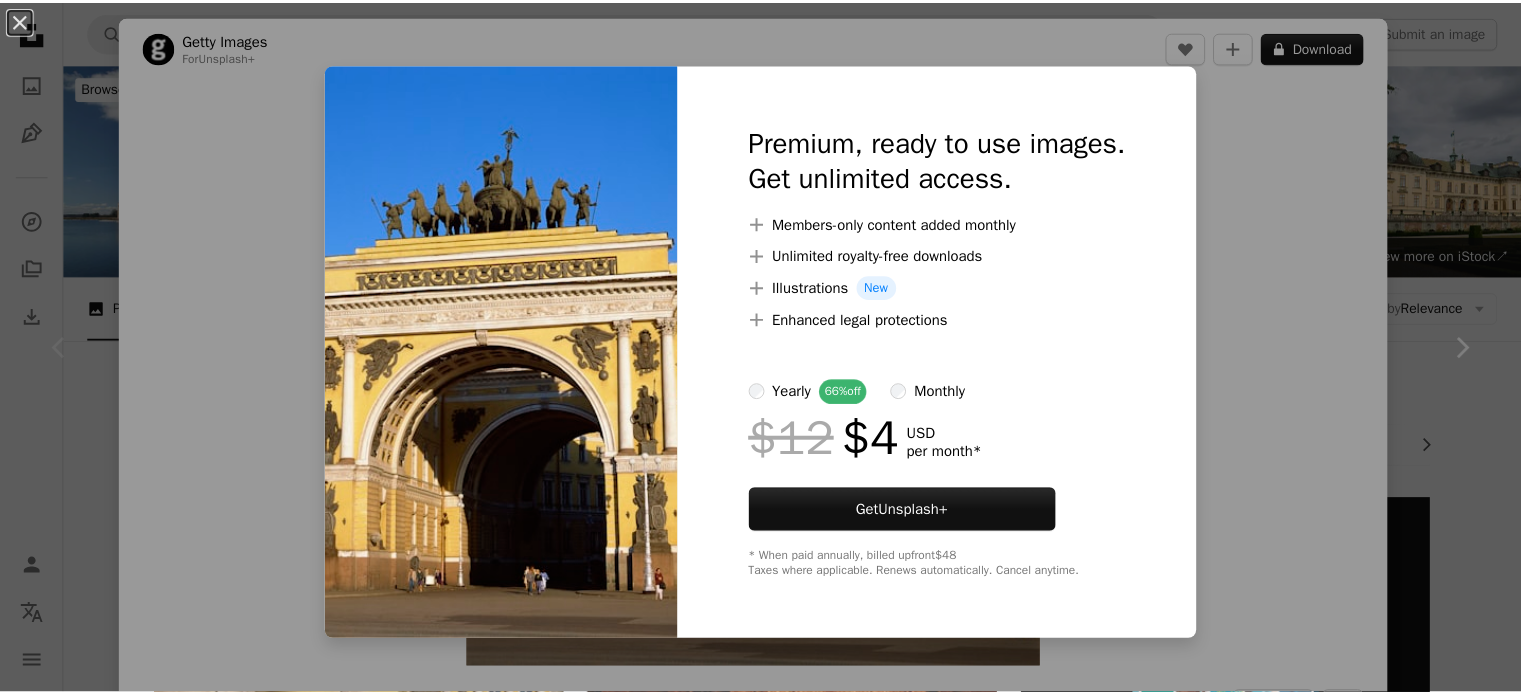 scroll, scrollTop: 583, scrollLeft: 0, axis: vertical 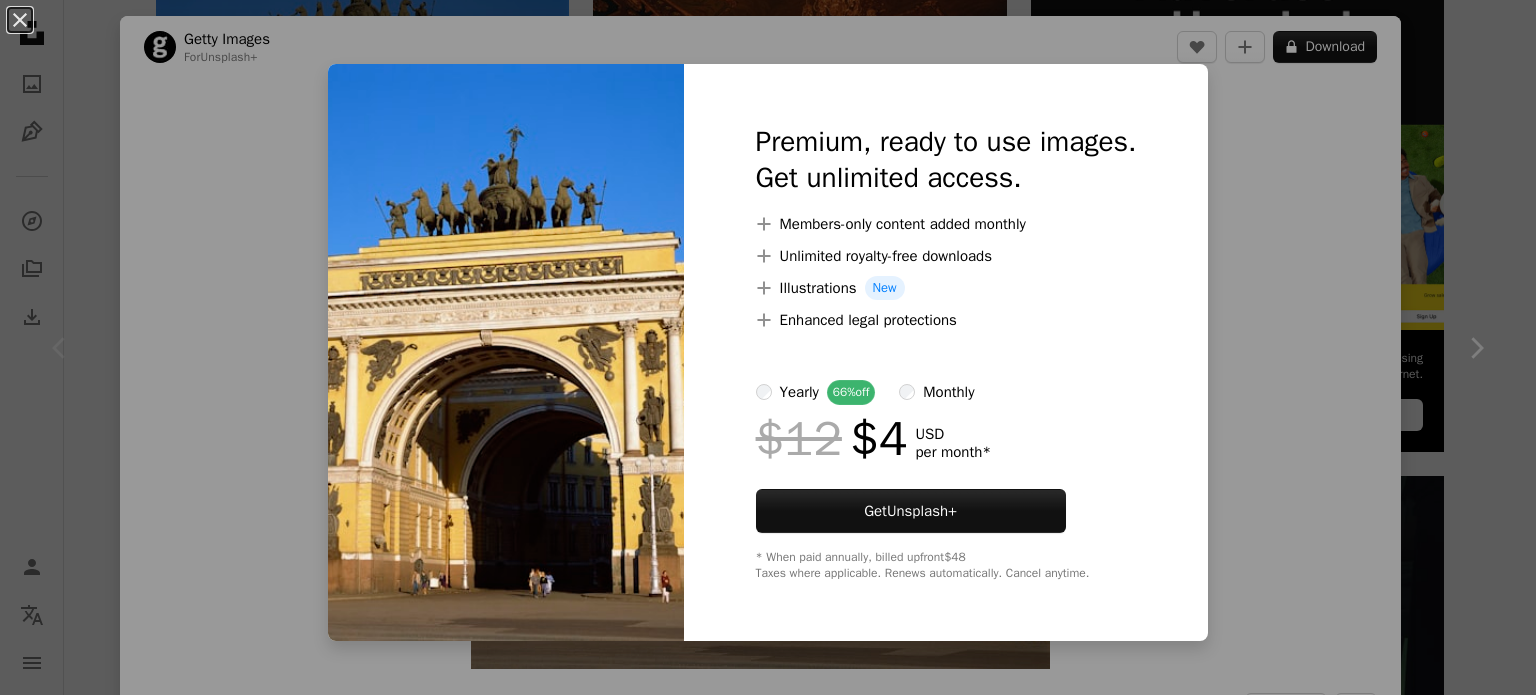 click on "An X shape Premium, ready to use images. Get unlimited access. A plus sign Members-only content added monthly A plus sign Unlimited royalty-free downloads A plus sign Illustrations  New A plus sign Enhanced legal protections yearly 66%  off monthly $12   $4 USD per month * Get  Unsplash+ * When paid annually, billed upfront  $48 Taxes where applicable. Renews automatically. Cancel anytime." at bounding box center (768, 347) 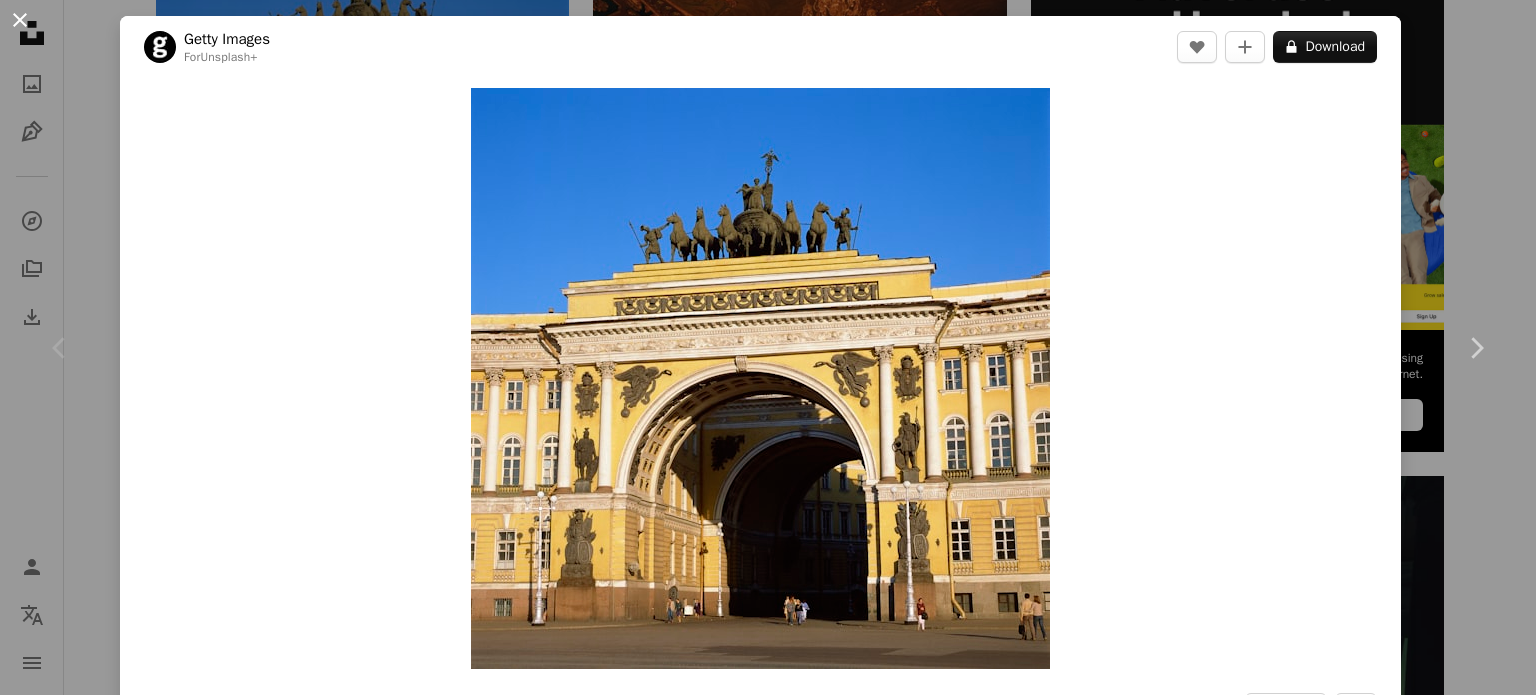 click on "An X shape" at bounding box center (20, 20) 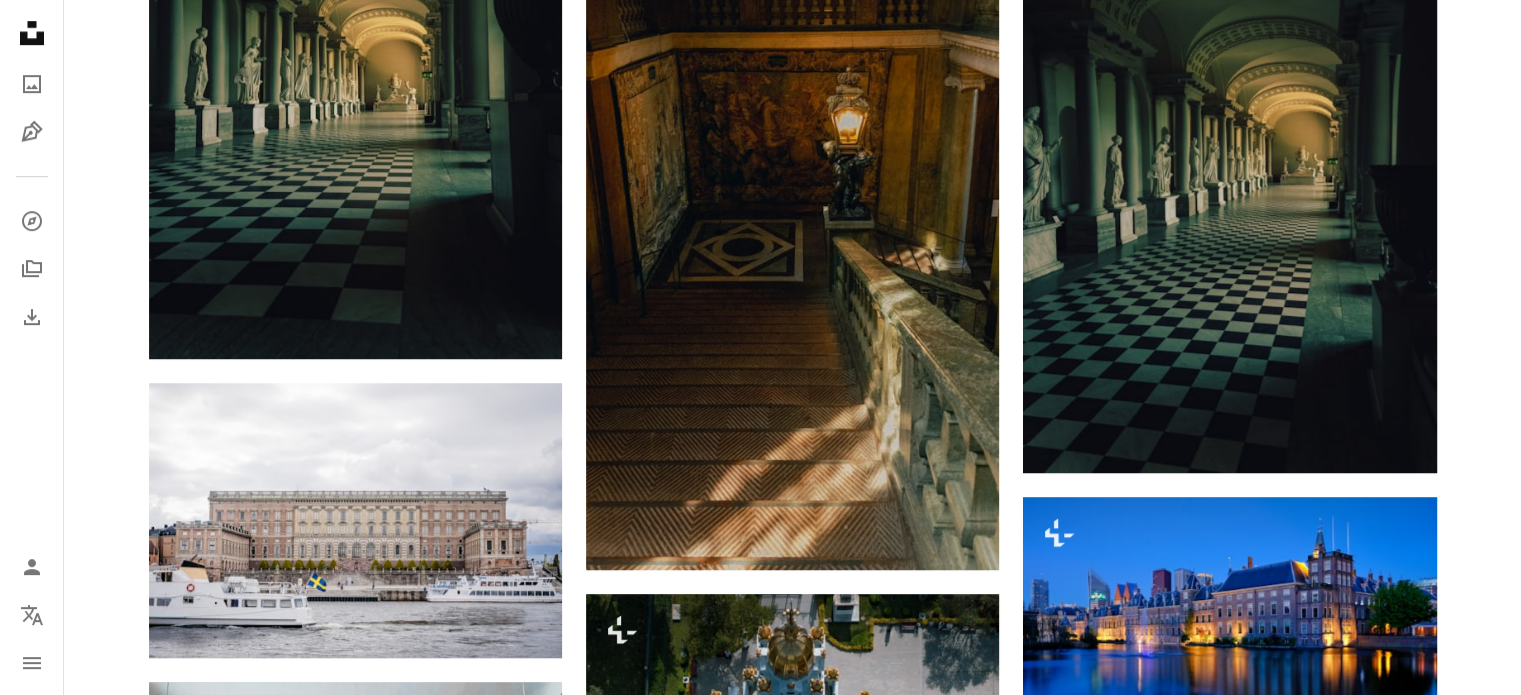 scroll, scrollTop: 1276, scrollLeft: 0, axis: vertical 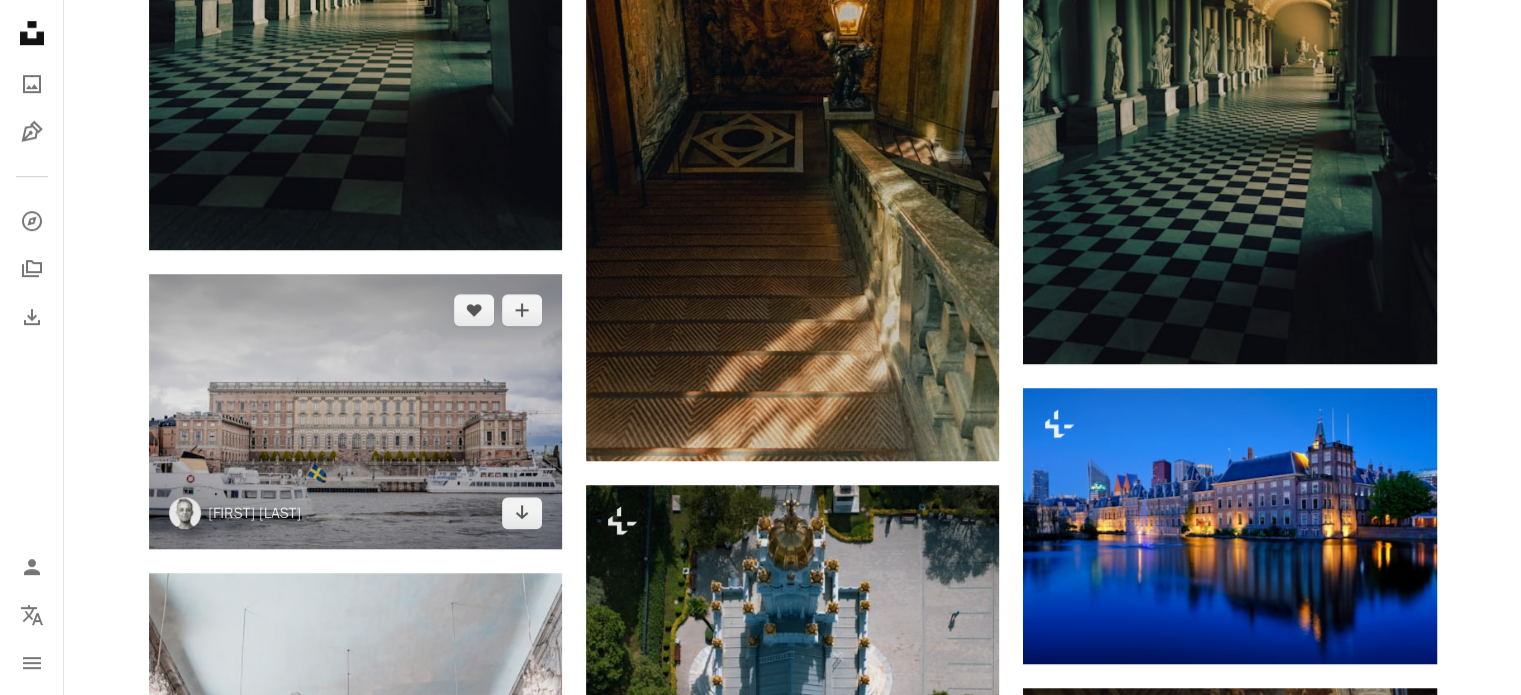 click at bounding box center (355, 411) 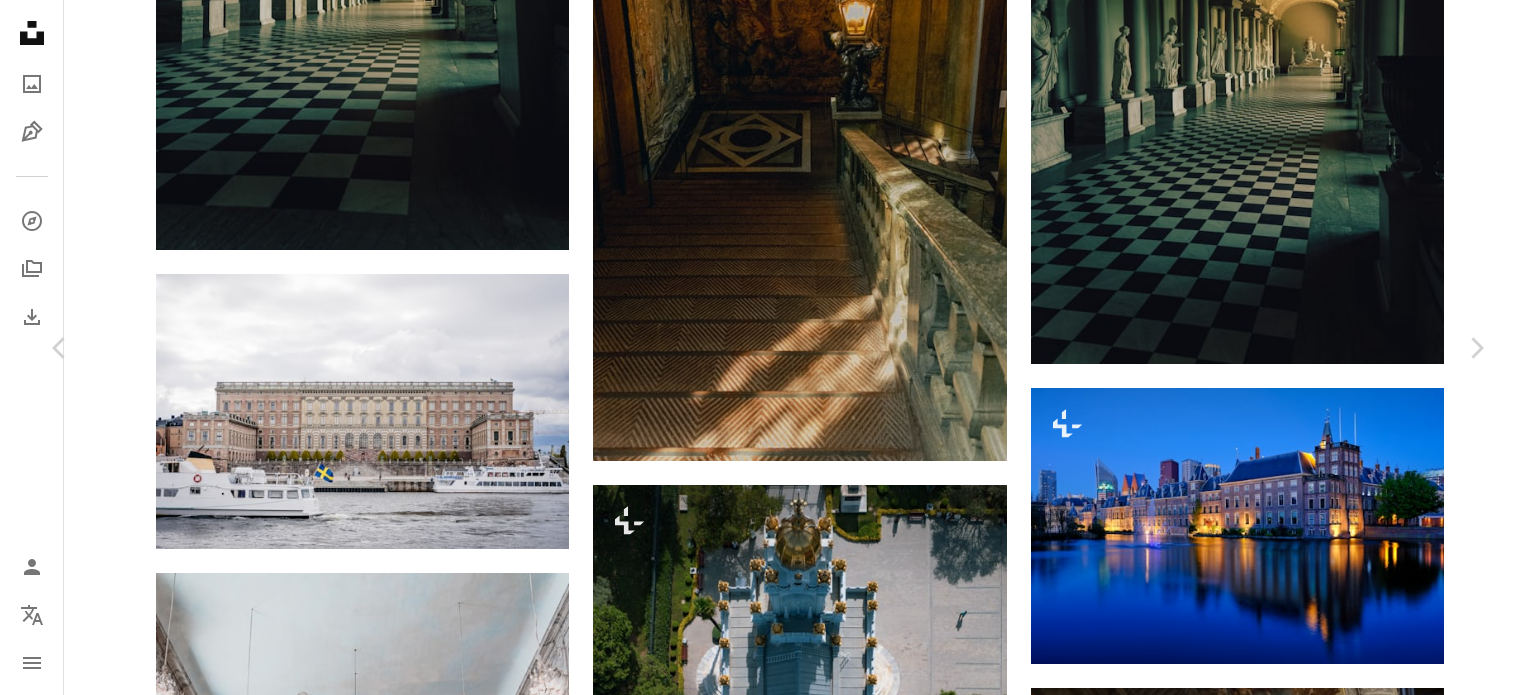 click on "Download free" at bounding box center [1287, 4090] 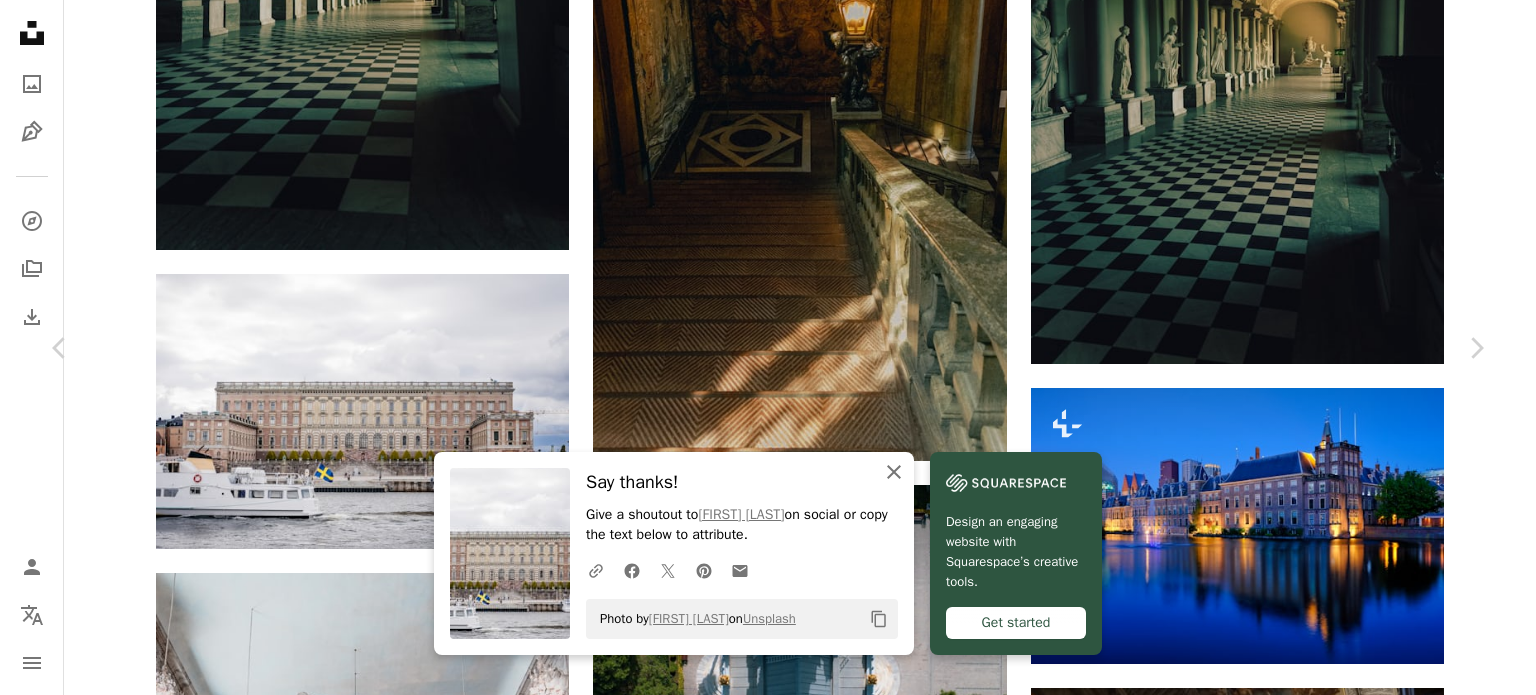 click on "An X shape" 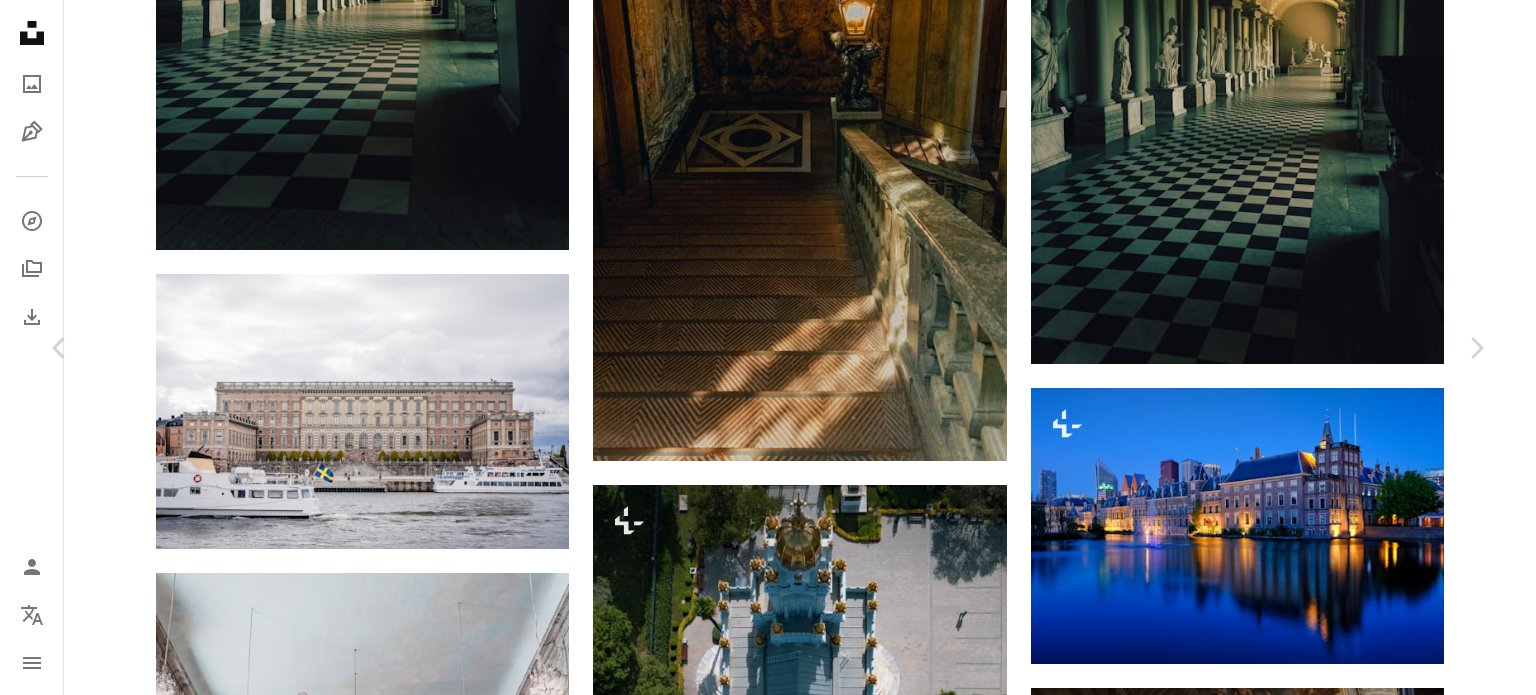 click on "An X shape" at bounding box center [20, 20] 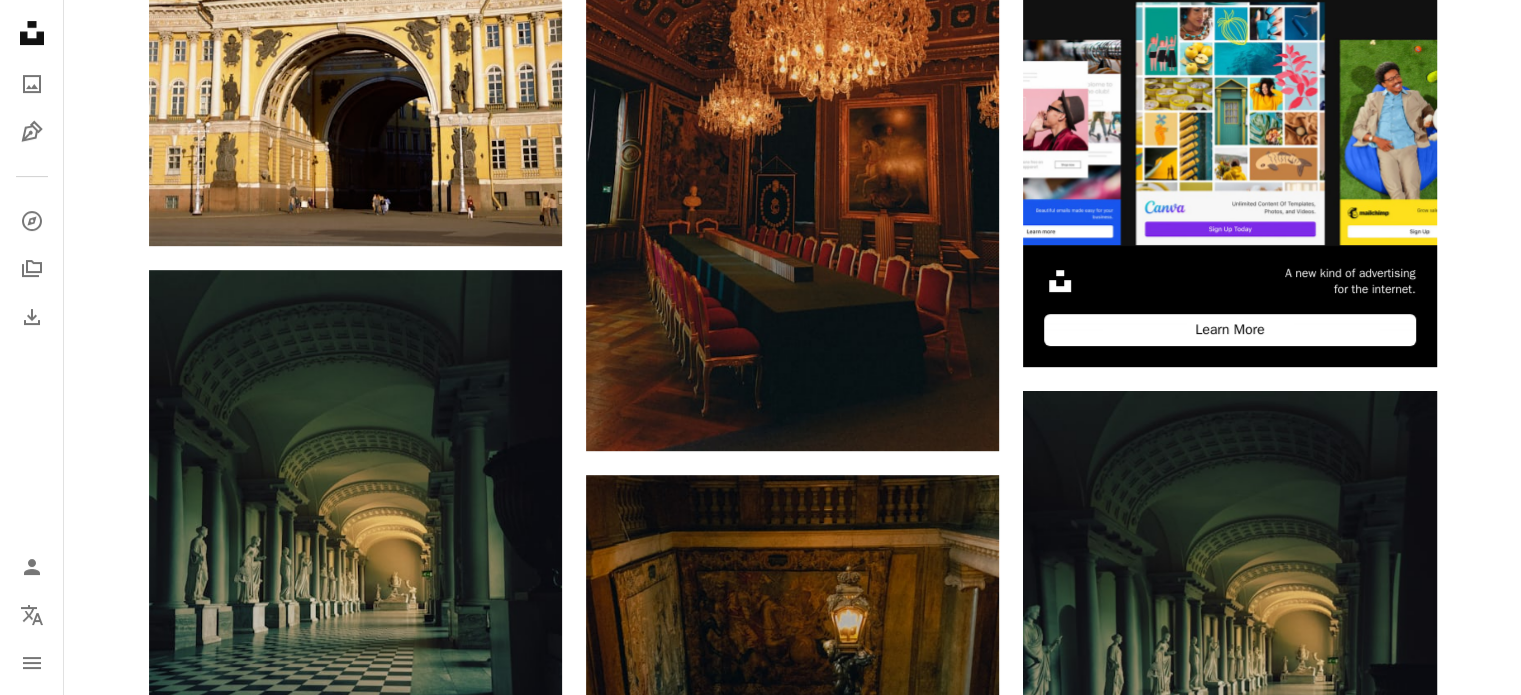 scroll, scrollTop: 60, scrollLeft: 0, axis: vertical 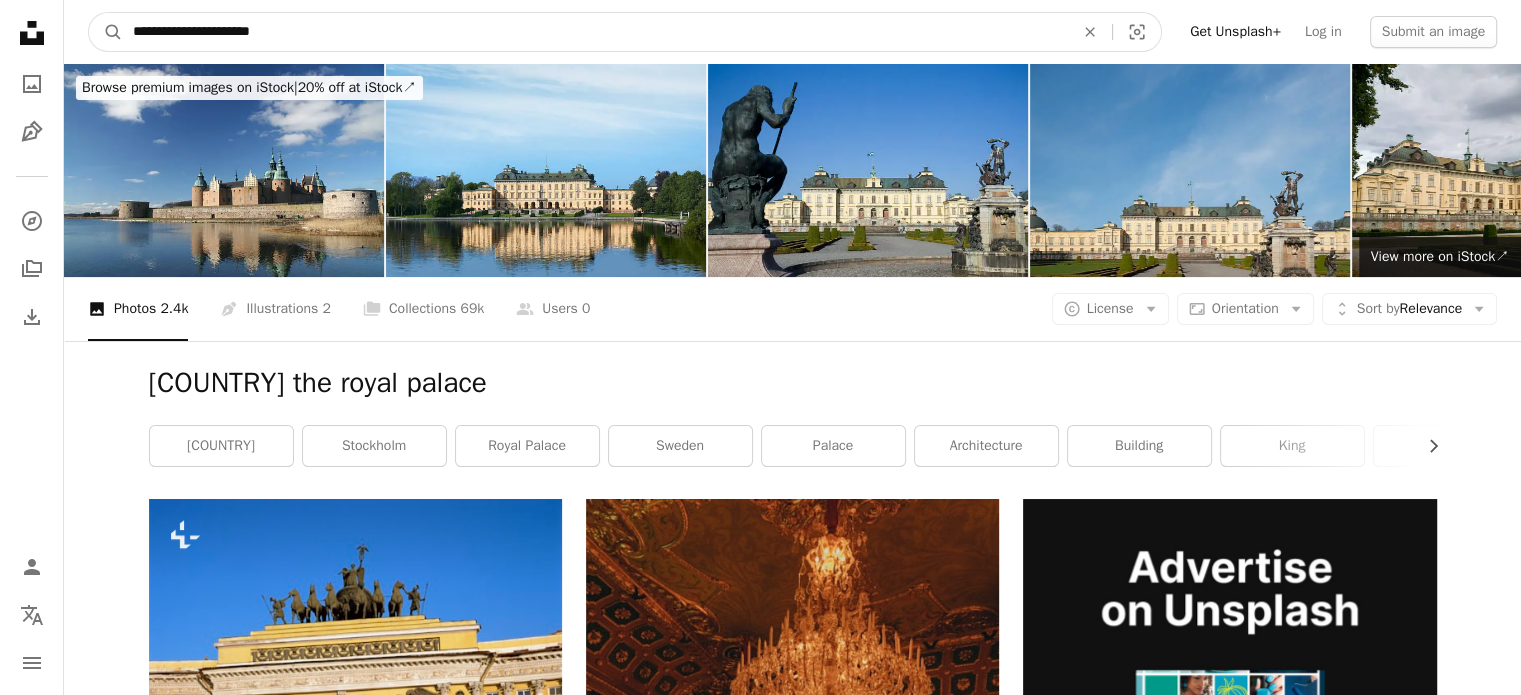 drag, startPoint x: 752, startPoint y: 35, endPoint x: 0, endPoint y: 7, distance: 752.5211 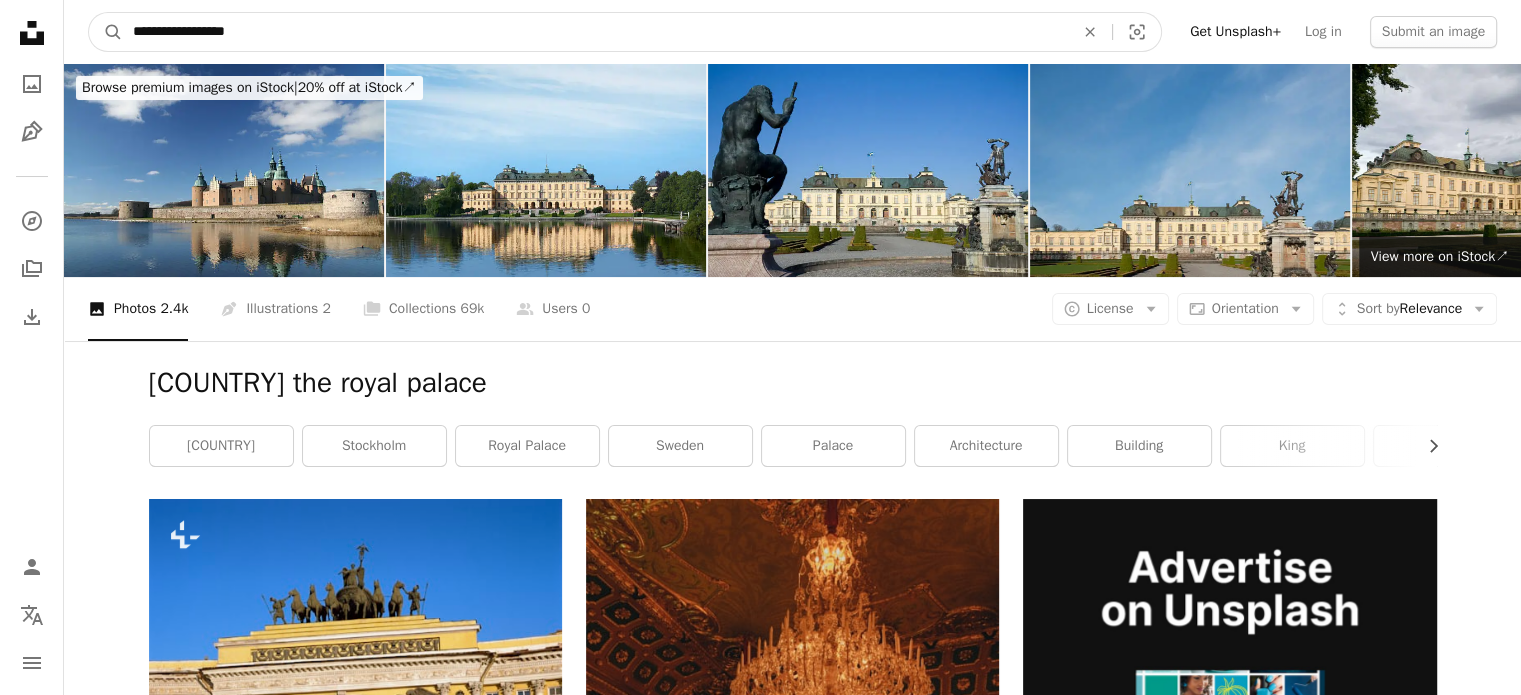 type on "**********" 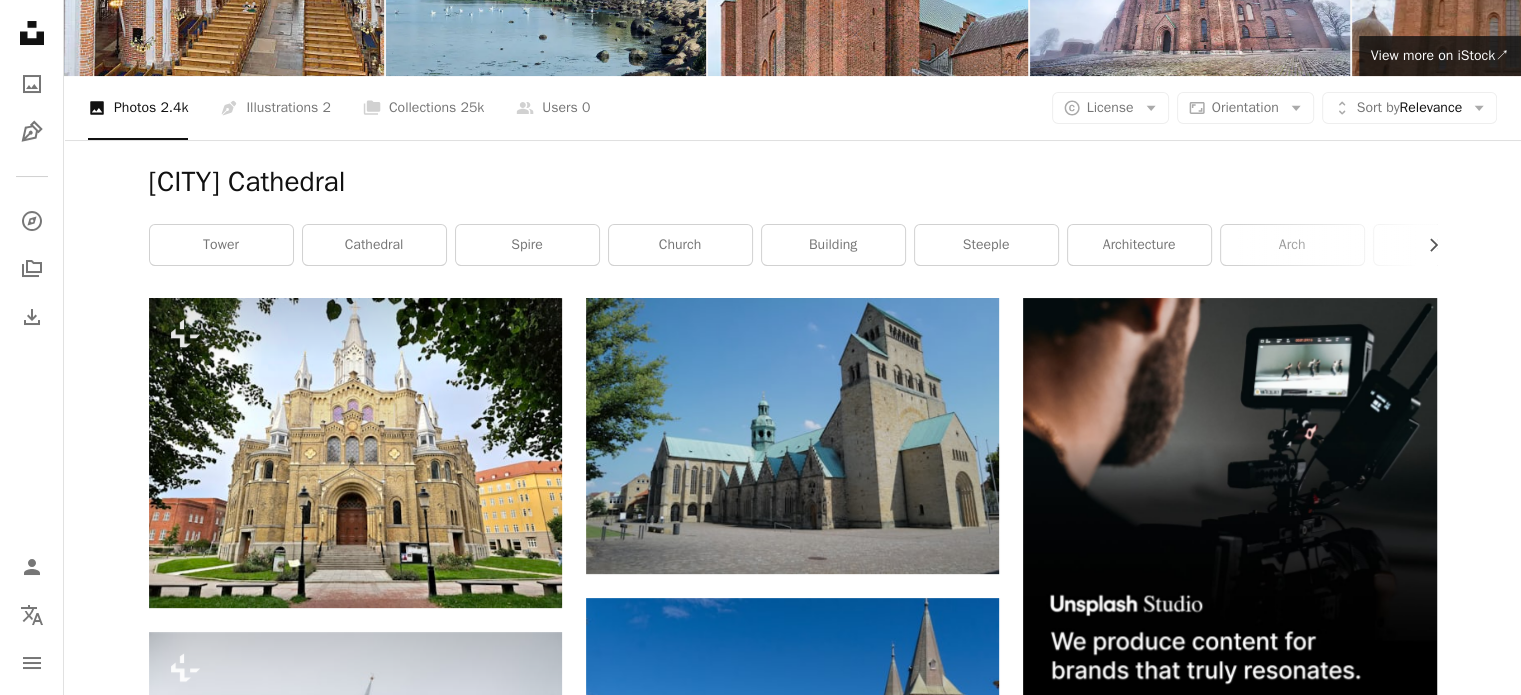 scroll, scrollTop: 252, scrollLeft: 0, axis: vertical 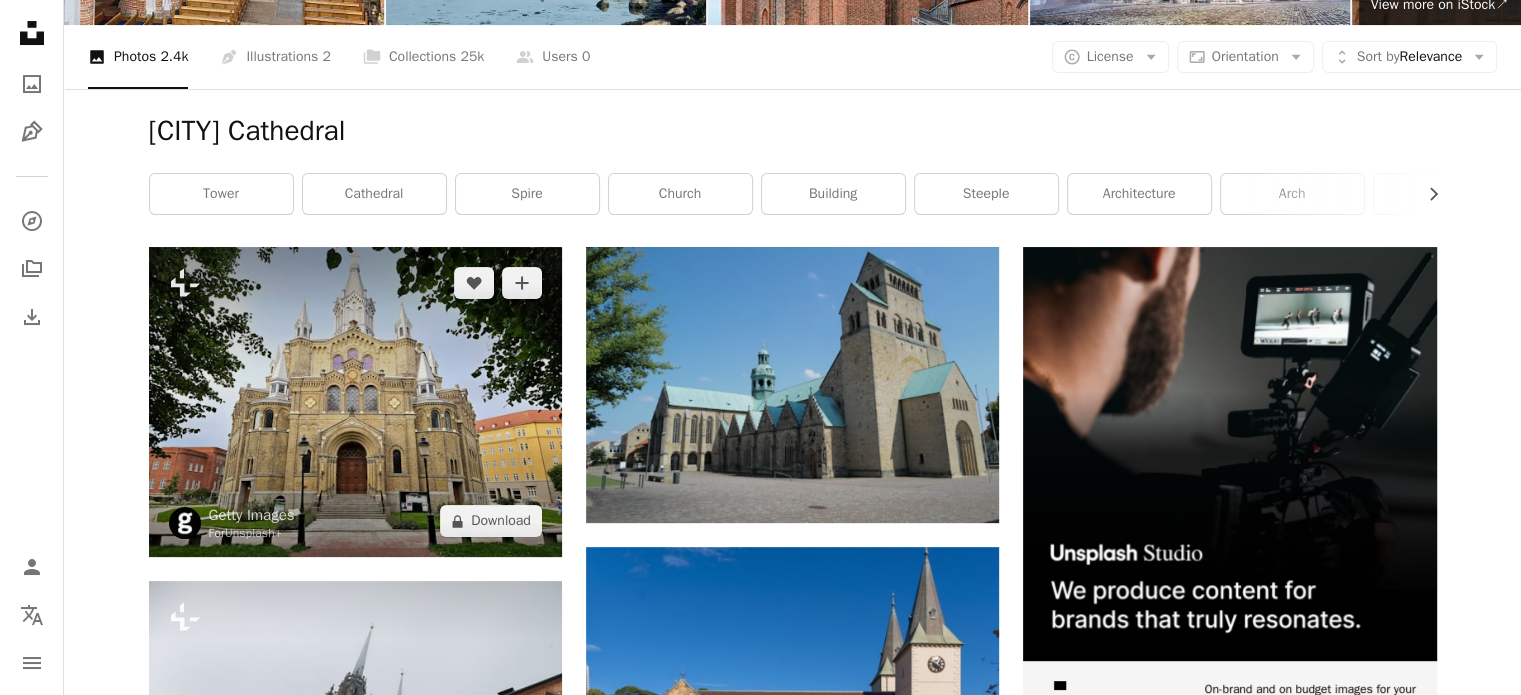 click at bounding box center [355, 402] 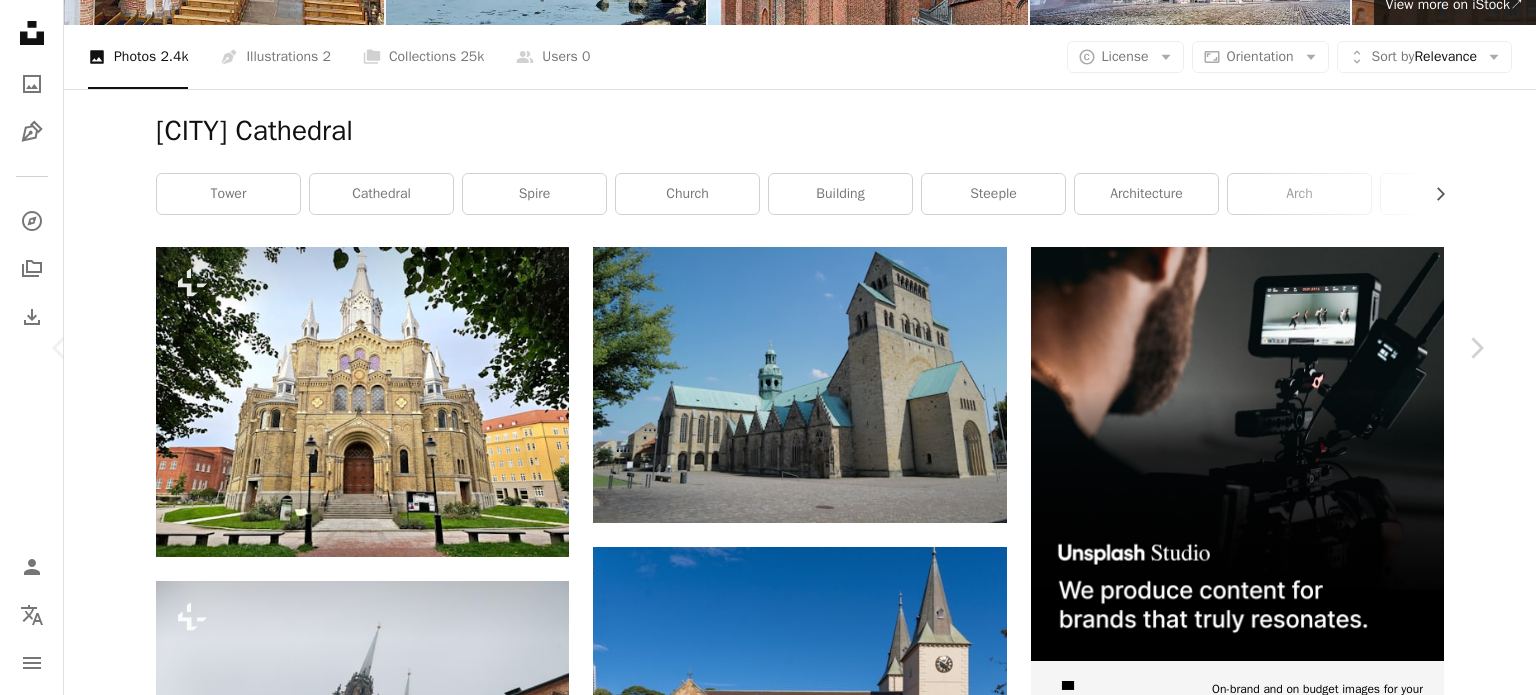 click on "An X shape Chevron left Chevron right Getty Images For Unsplash+ A heart A plus sign A lock Download Zoom in A forward-right arrow Share More Actions Calendar outlined Published on [MONTH] [NUMBER], [YEAR] Camera samsung, Galaxy S23+ Safety Licensed under the Unsplash+ License travel city architecture blue photography church europe history cityscape outdoors town christianity [CITY] tourism old [COUNTRY] tower religion medieval horizontal Public domain images From this series Plus sign for Unsplash+ Related images Plus sign for Unsplash+ A heart A plus sign Getty Images For Unsplash+ A lock Download Plus sign for Unsplash+ A heart A plus sign Getty Images For Unsplash+ A lock Download Plus sign for Unsplash+ A heart A plus sign [FIRST] [LAST] For Unsplash+ A lock Download Plus sign for Unsplash+ A heart A plus sign Getty Images For Unsplash+ A lock Download Plus sign for Unsplash+ A heart A plus sign Getty Images For For" at bounding box center (768, 5247) 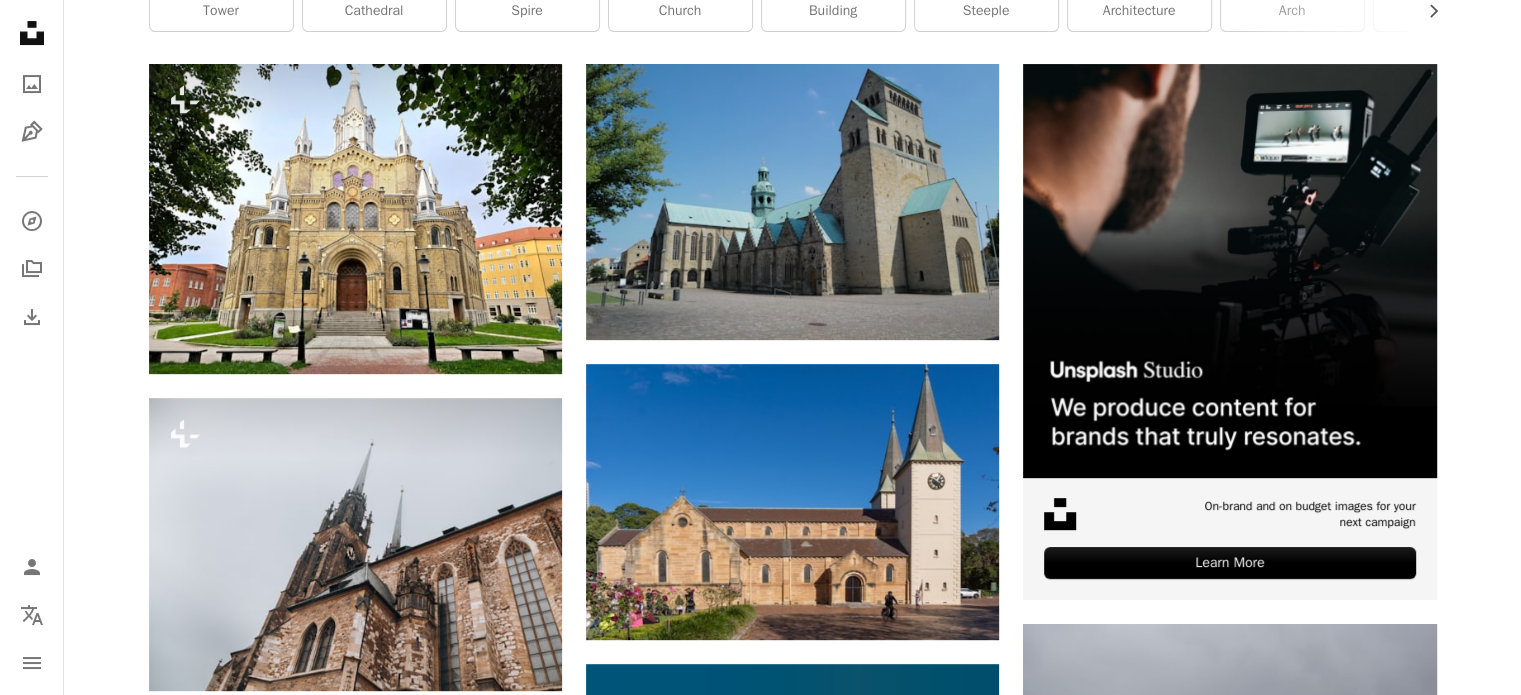 scroll, scrollTop: 604, scrollLeft: 0, axis: vertical 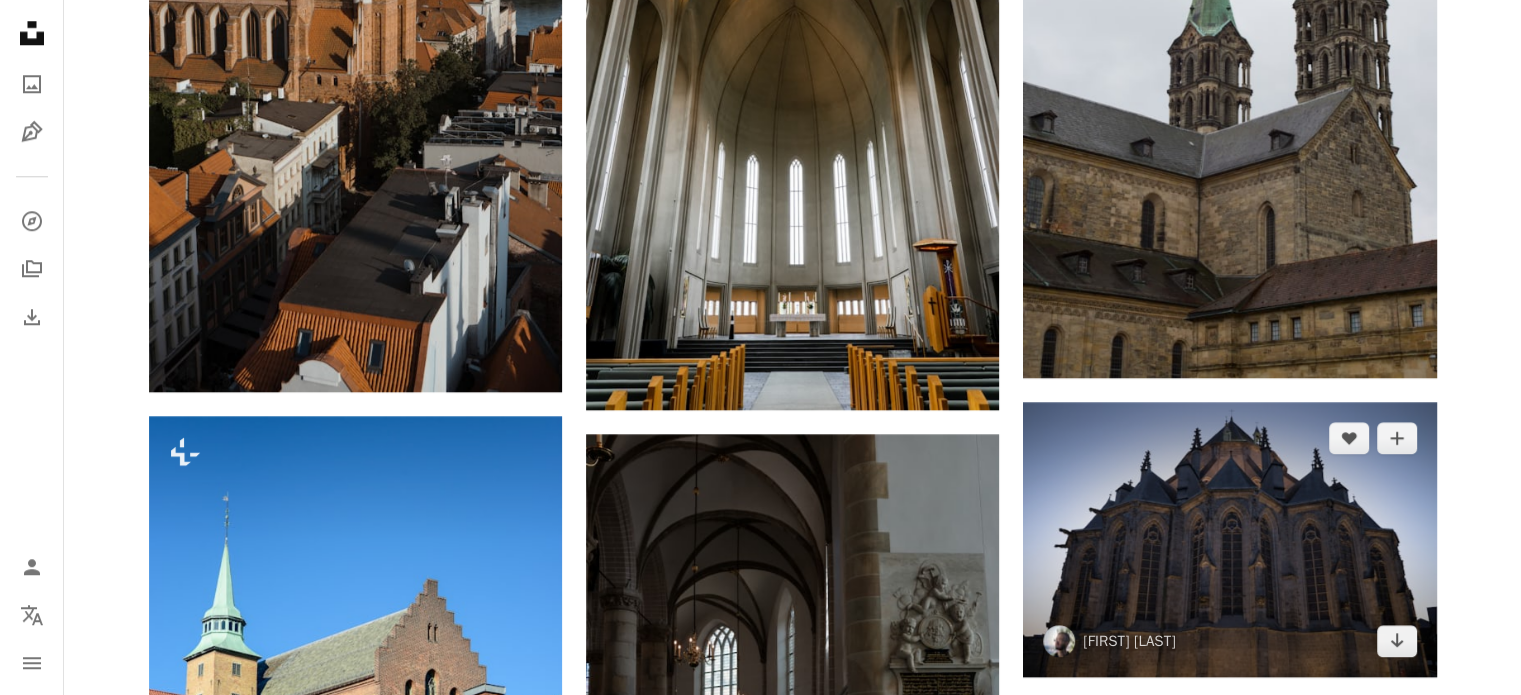 click at bounding box center [1229, 539] 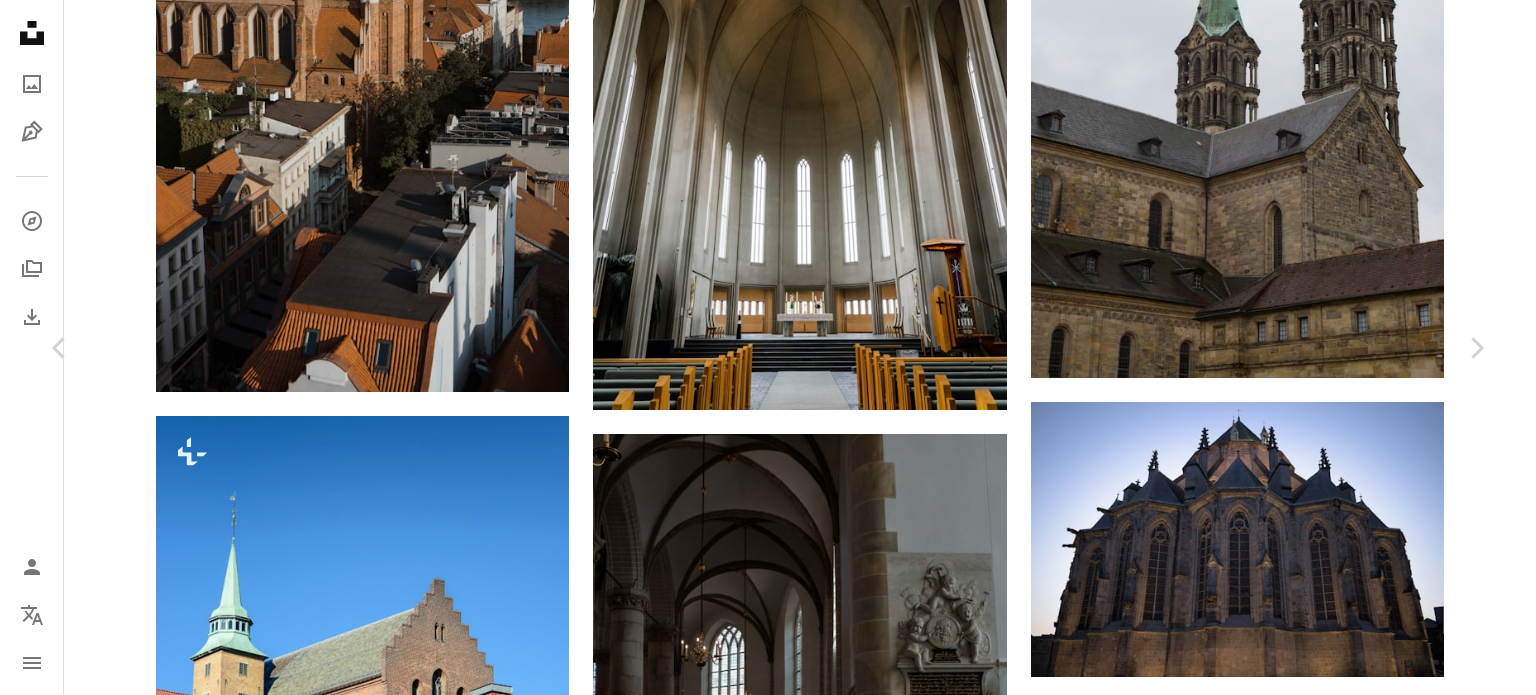 drag, startPoint x: 1535, startPoint y: 74, endPoint x: 1535, endPoint y: 162, distance: 88 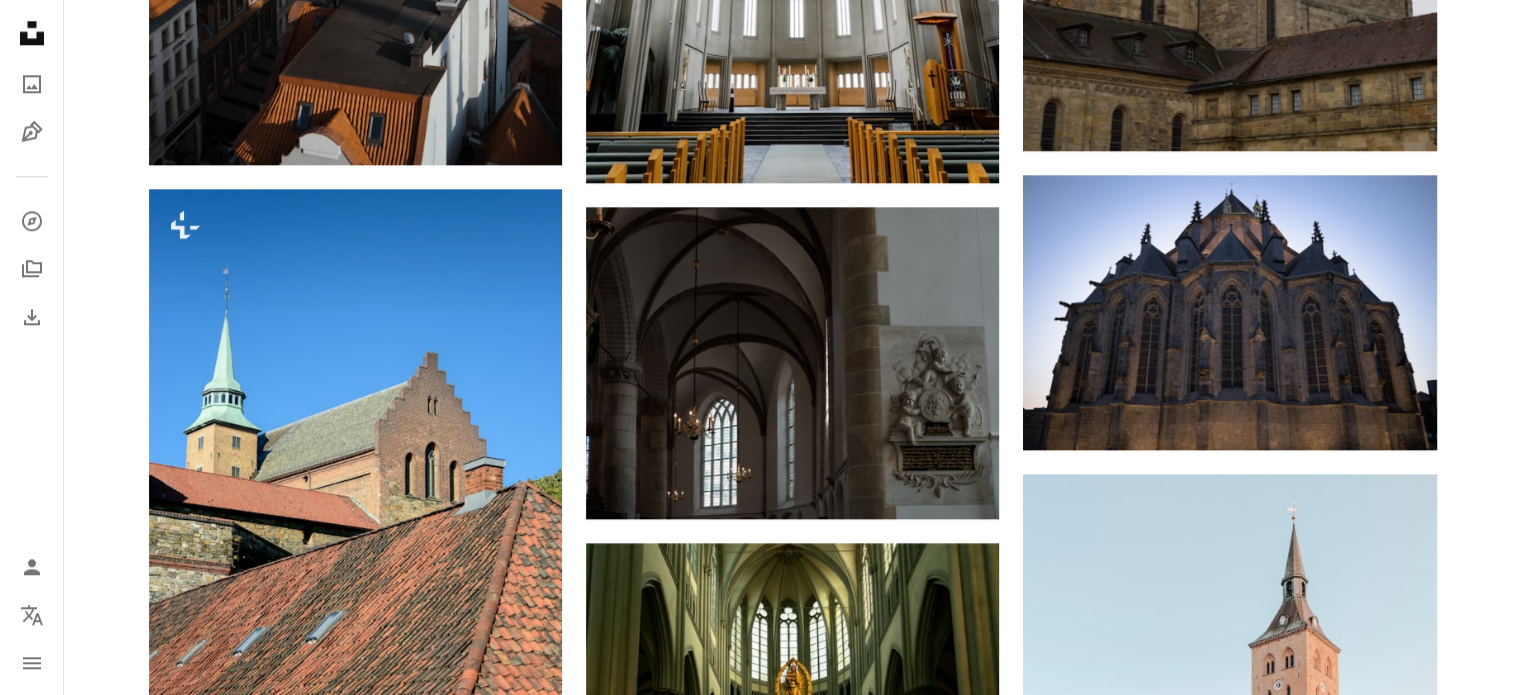 scroll, scrollTop: 2130, scrollLeft: 0, axis: vertical 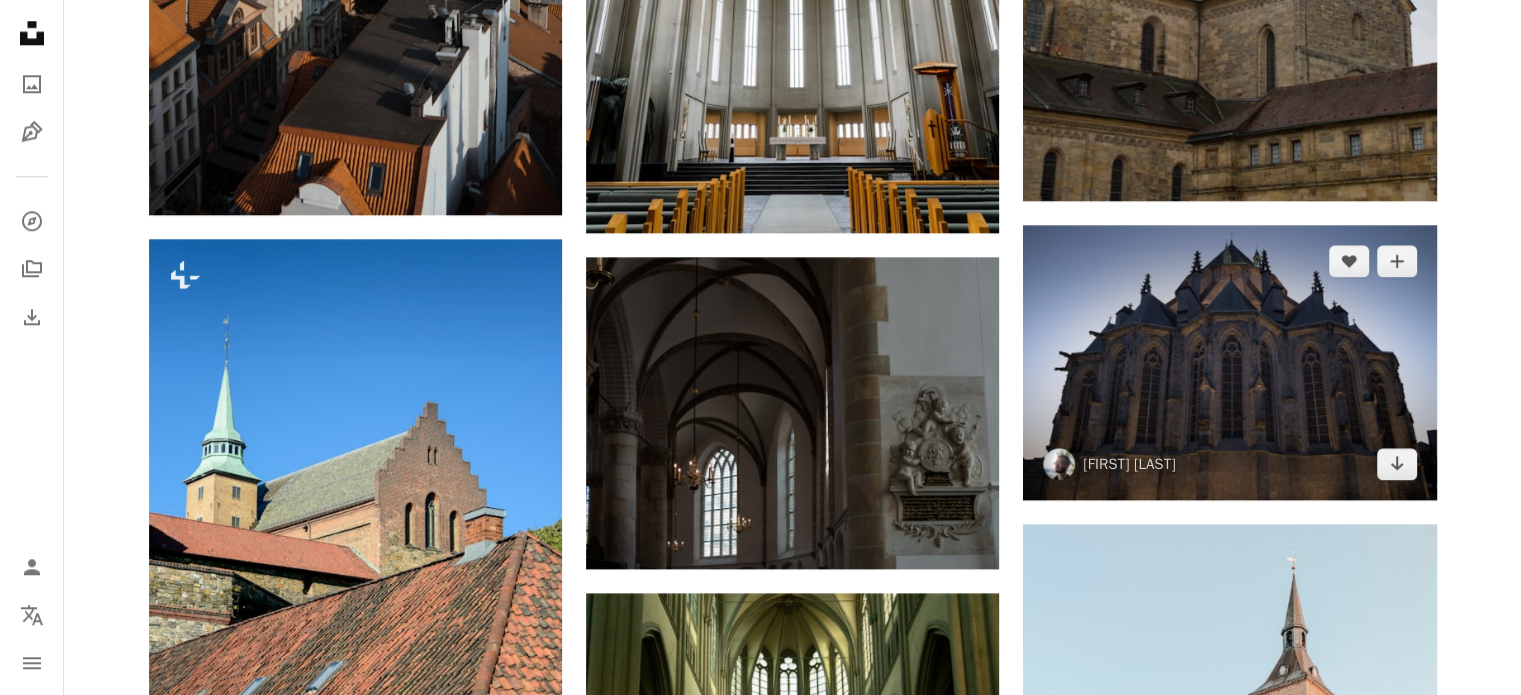 click at bounding box center [1229, 362] 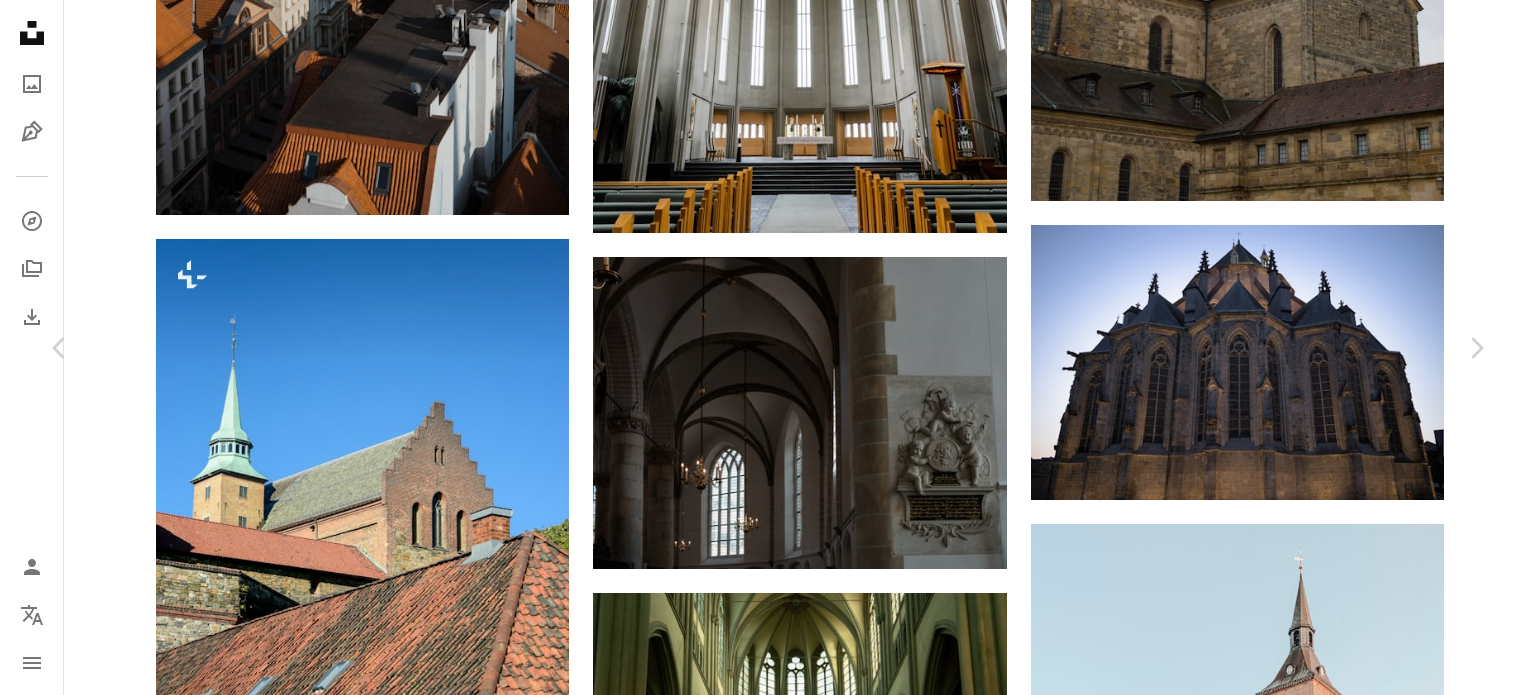 click on "Download free" at bounding box center [1287, 3069] 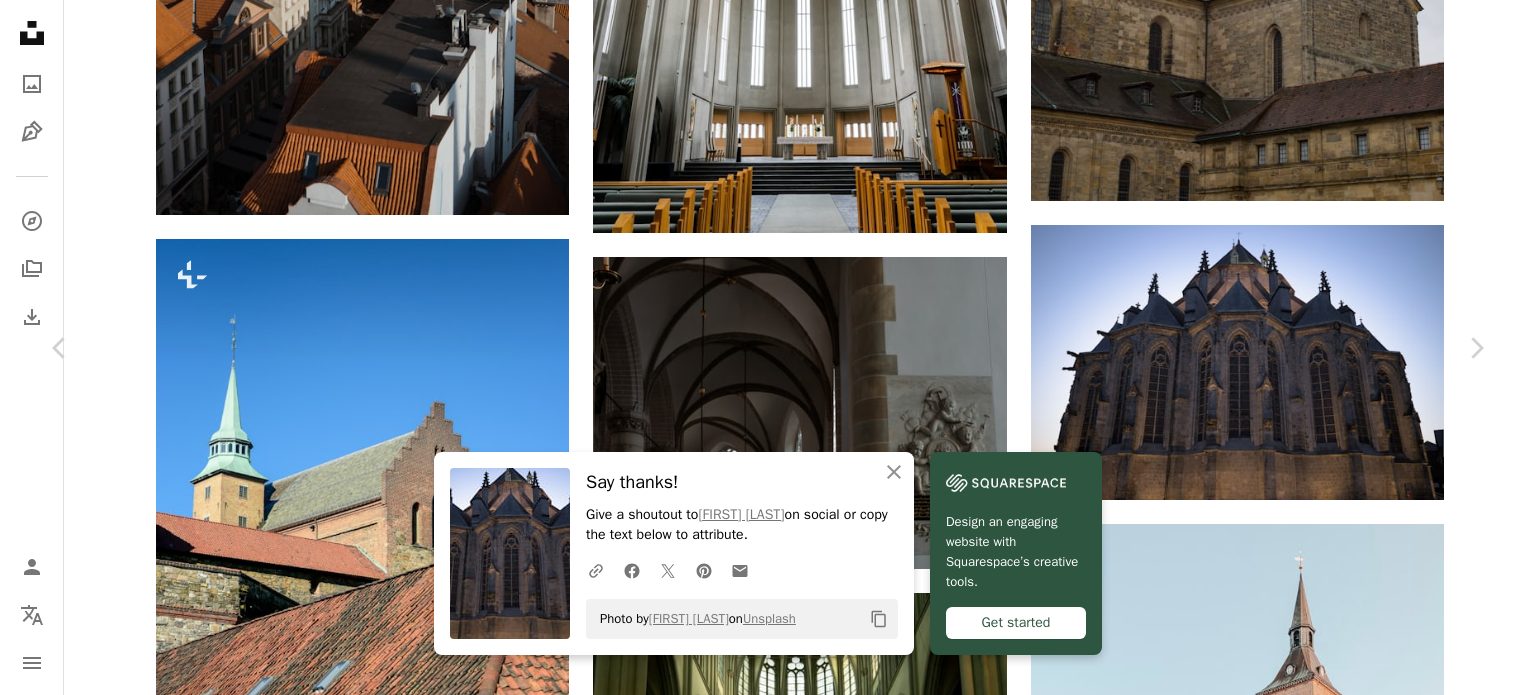 click on "An X shape Chevron left Chevron right An X shape Close Say thanks! Give a shoutout to [FIRST] [LAST] on social or copy the text below to attribute. A URL sharing icon (chains) Facebook icon X (formerly Twitter) icon Pinterest icon An envelope Photo by [FIRST] [LAST] on Unsplash
Copy content Design an engaging website with Squarespace’s creative tools. Get started [FIRST] [LAST] [LAST] A heart A plus sign Download free Chevron down Zoom in Views 42,571 Downloads 291 A forward-right arrow Share Info icon Info More Actions A map marker [BUILDING_NAME], [STREET], [CITY], [COUNTRY] Calendar outlined Published on [MONTH] [NUMBER], [YEAR] Camera RICOH IMAGING COMPANY, LTD., RICOH GR III Safety Free to use under the Unsplash License light castle cathedral night lights glowing chirch building architecture grey church housing tower [COUNTRY] steeple spire Free stock photos Browse premium related images on iStock | Save 20% with code UNSPLASH20 View more on iStock ↗ A heart N05" at bounding box center (768, 3369) 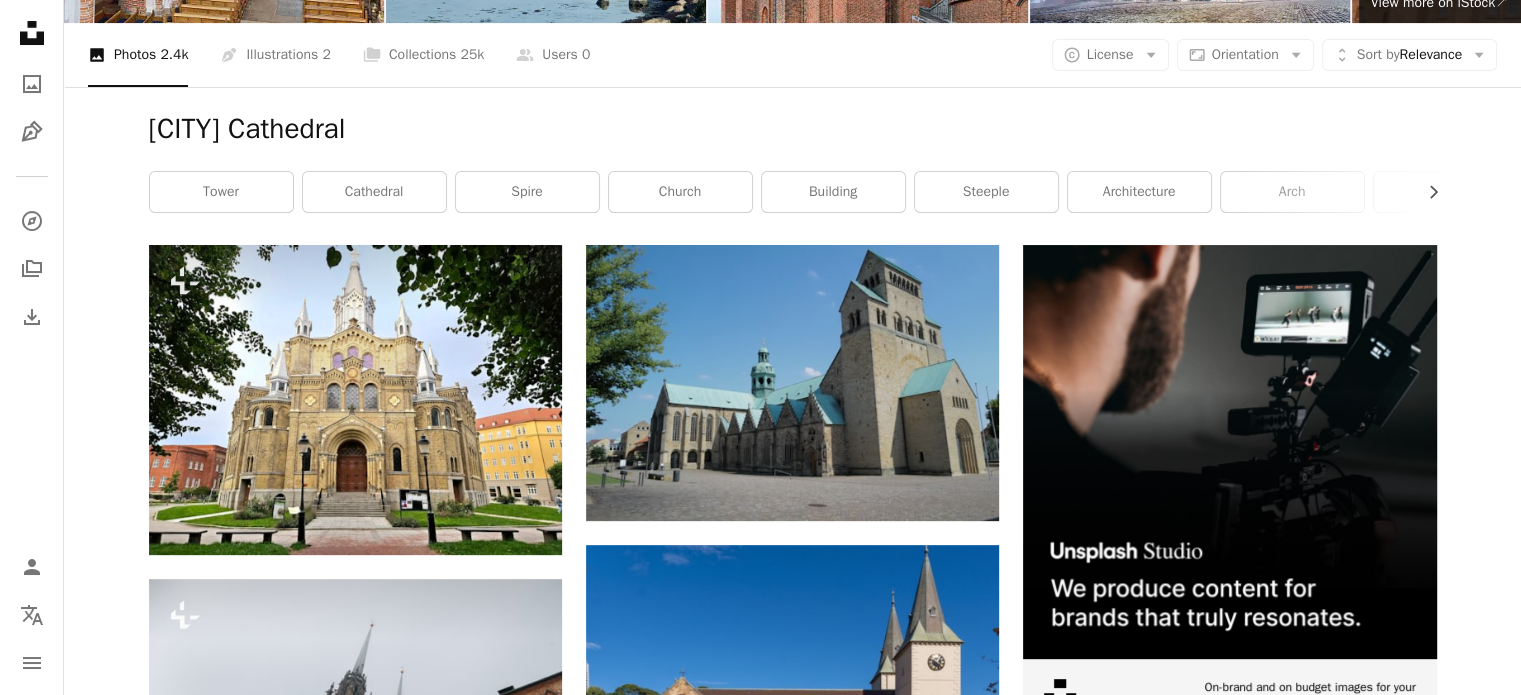 scroll, scrollTop: 0, scrollLeft: 0, axis: both 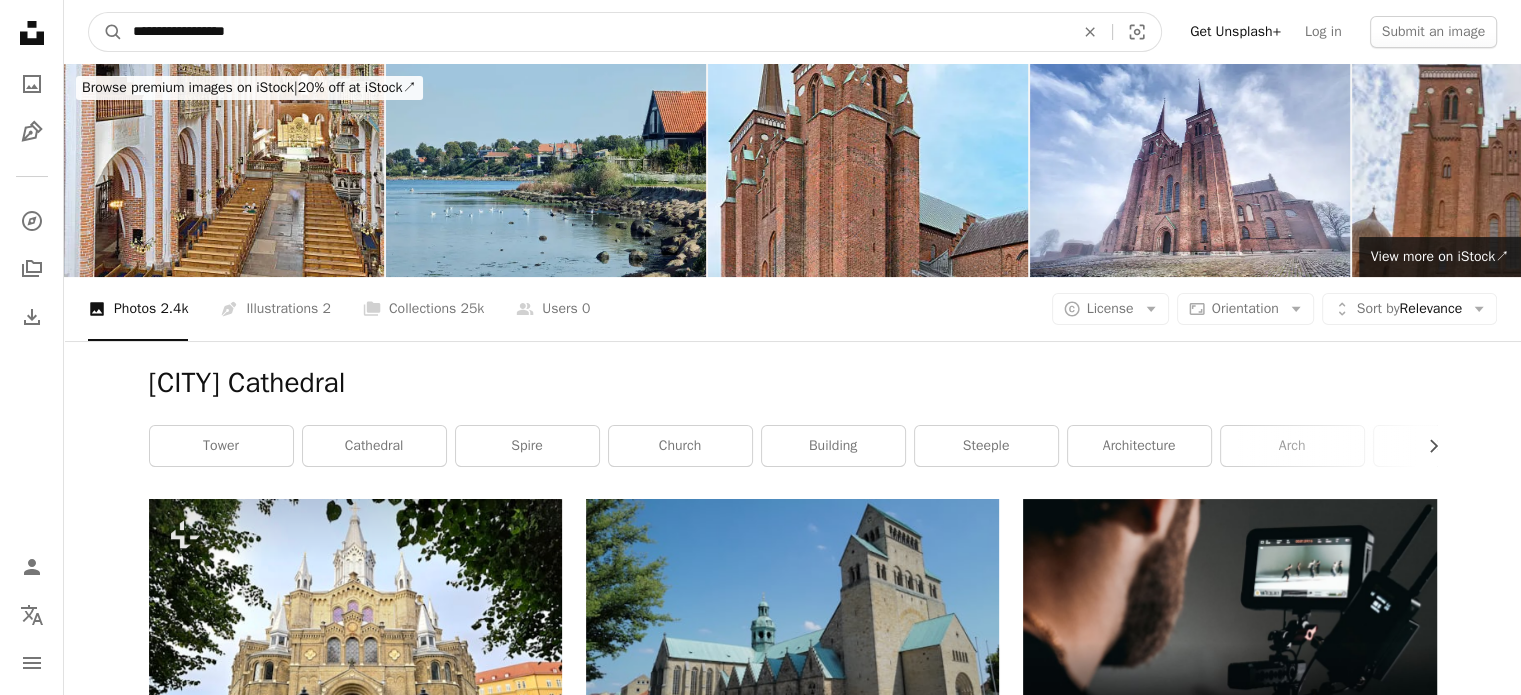 drag, startPoint x: 372, startPoint y: 35, endPoint x: 0, endPoint y: 19, distance: 372.34393 